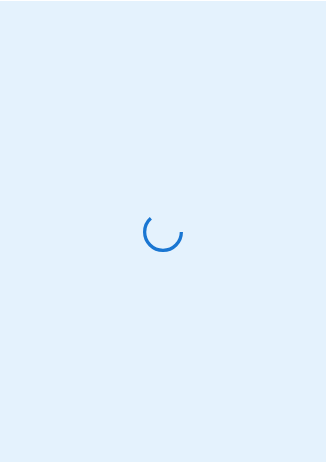 scroll, scrollTop: 0, scrollLeft: 0, axis: both 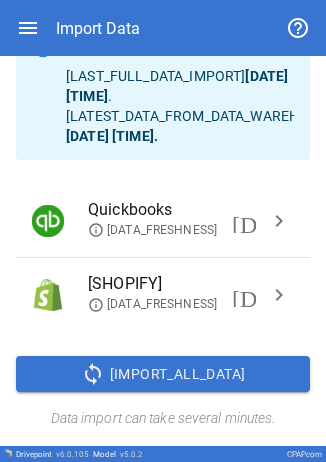 click on "chevron_right" at bounding box center [279, 295] 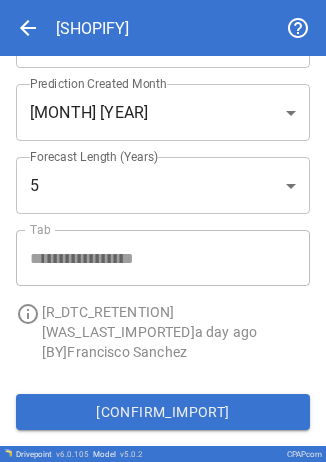 scroll, scrollTop: 0, scrollLeft: 0, axis: both 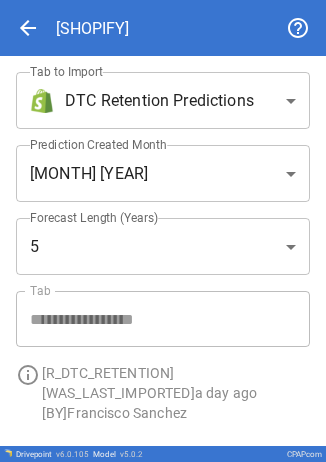 click on "**********" at bounding box center (163, 231) 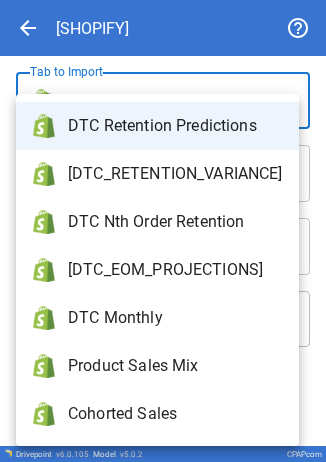 click on "DTC Monthly" at bounding box center [175, 318] 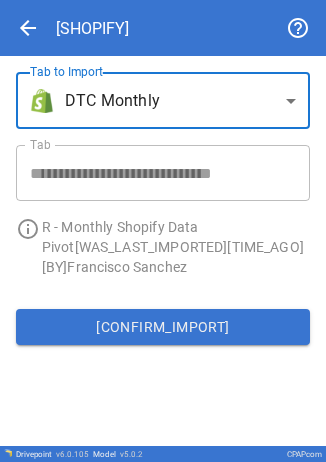 click on "Confirm Import" at bounding box center (163, 327) 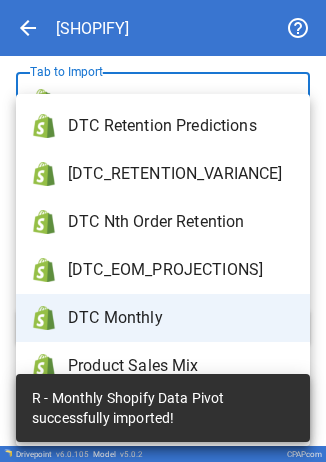 click on "**********" at bounding box center [163, 231] 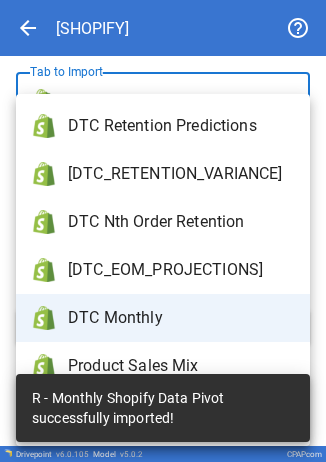 click on "DTC Retention Predictions" at bounding box center (163, 126) 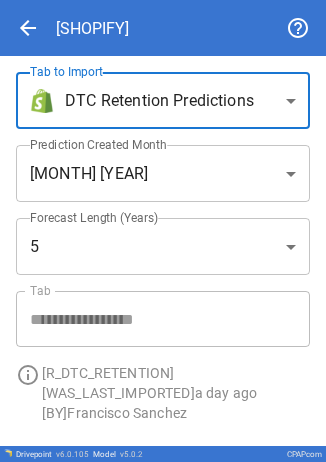 click on "**********" at bounding box center [163, 231] 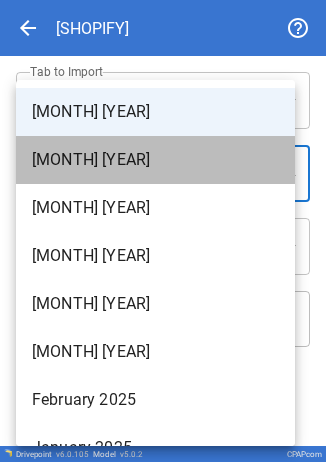 click on "July 2025" at bounding box center [155, 160] 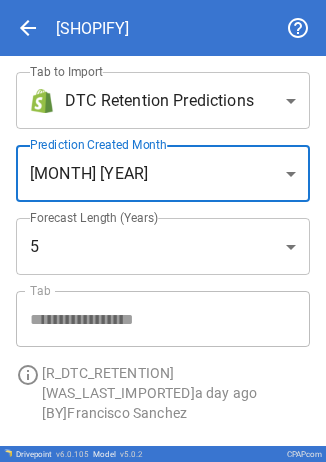 scroll, scrollTop: 60, scrollLeft: 0, axis: vertical 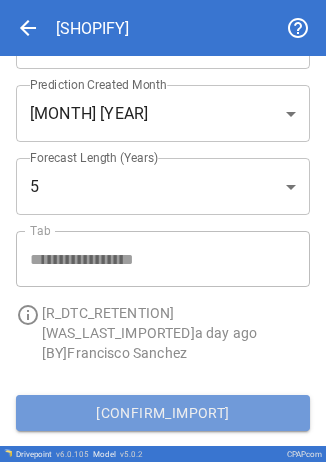 click on "Confirm Import" at bounding box center [163, 413] 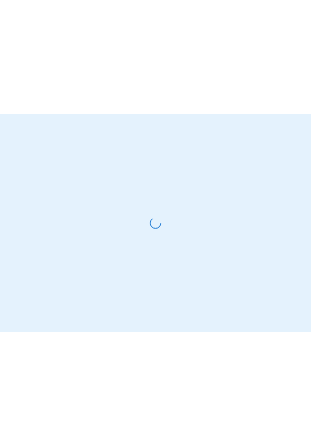 scroll, scrollTop: 0, scrollLeft: 0, axis: both 